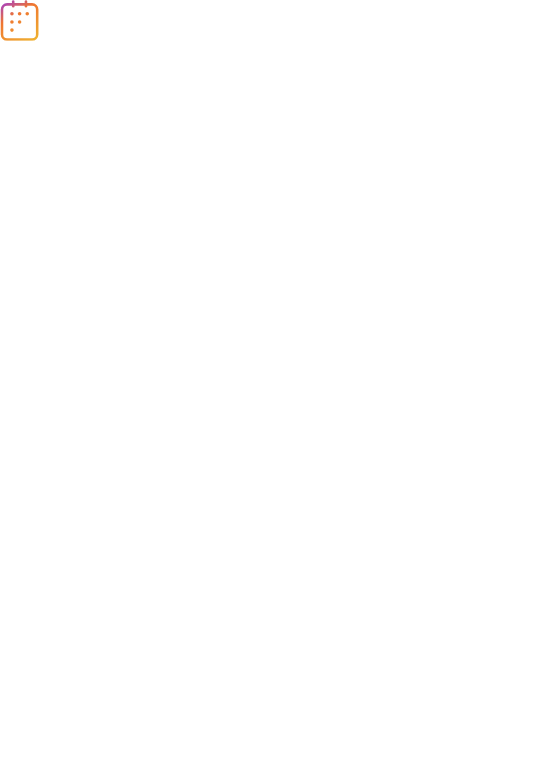 scroll, scrollTop: 0, scrollLeft: 0, axis: both 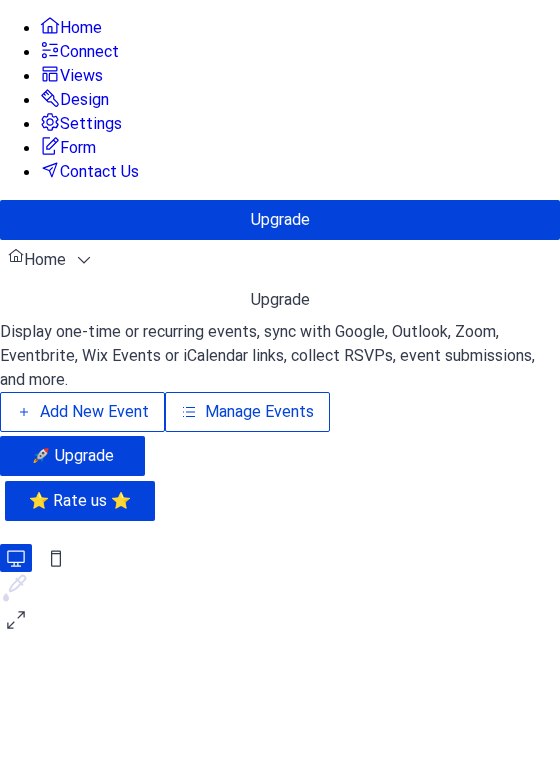 click on "Manage Events" at bounding box center [259, 412] 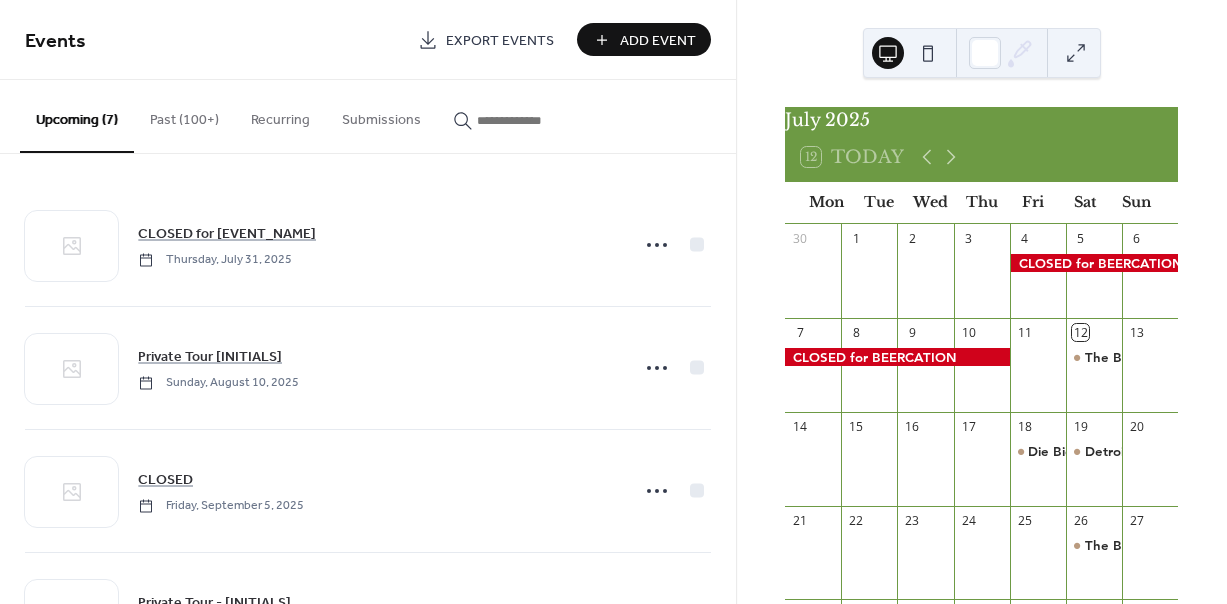 scroll, scrollTop: 0, scrollLeft: 0, axis: both 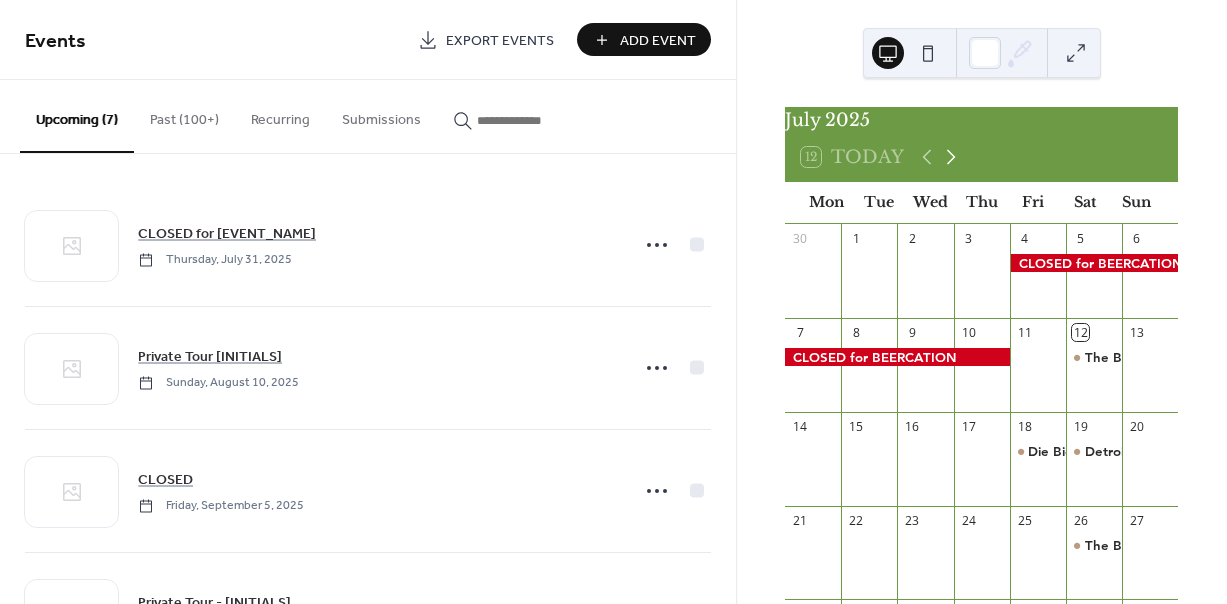 click 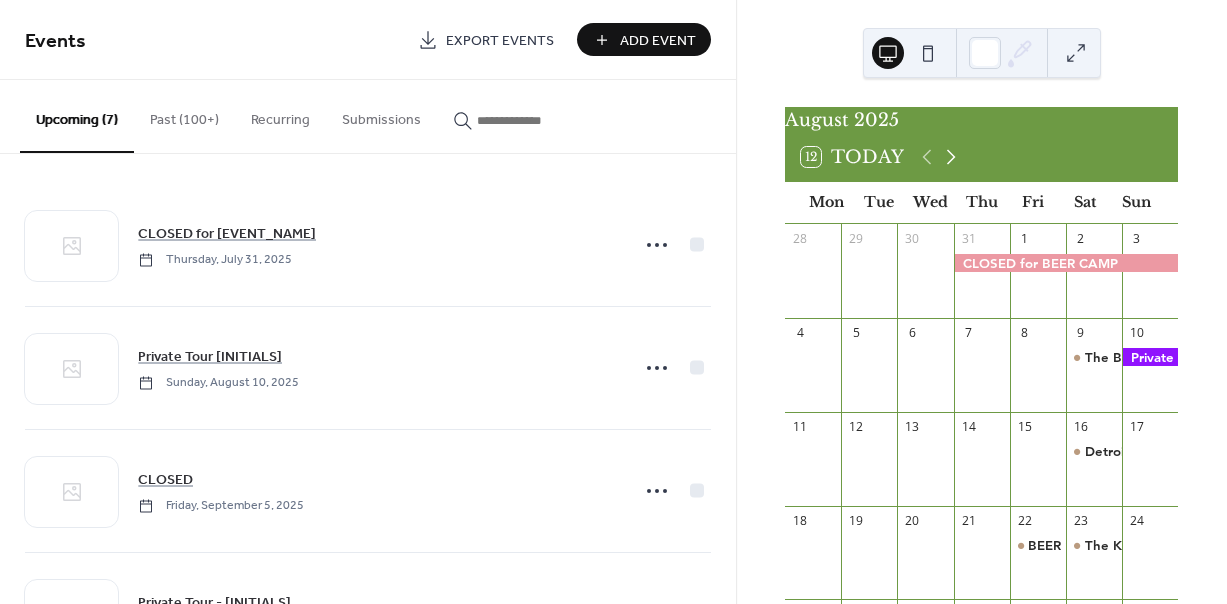 click 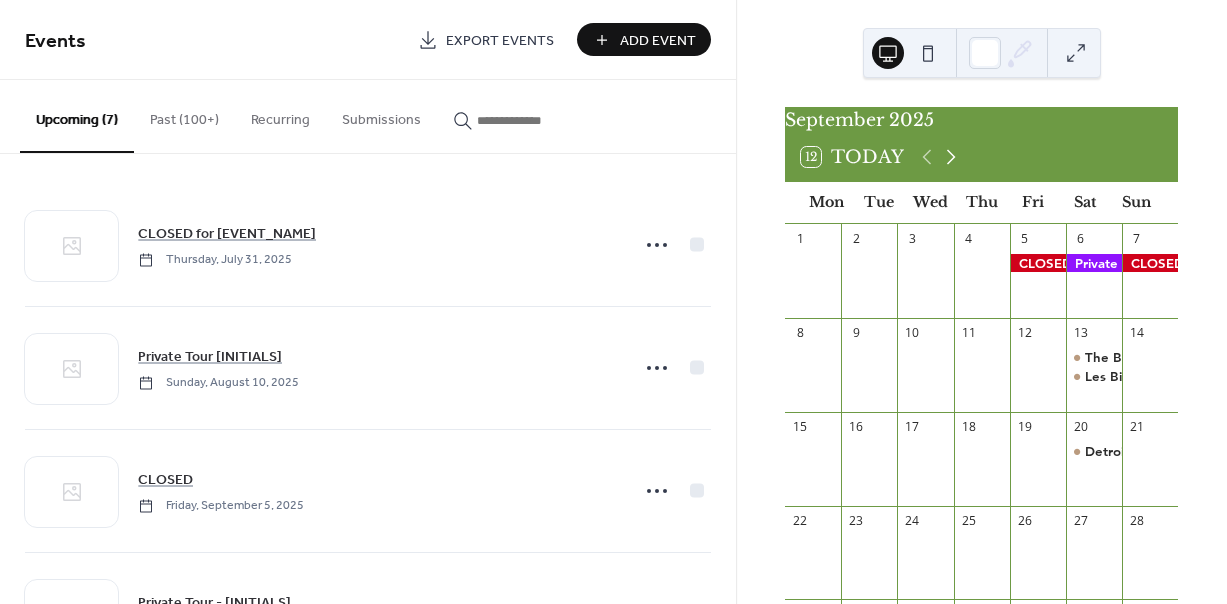 click 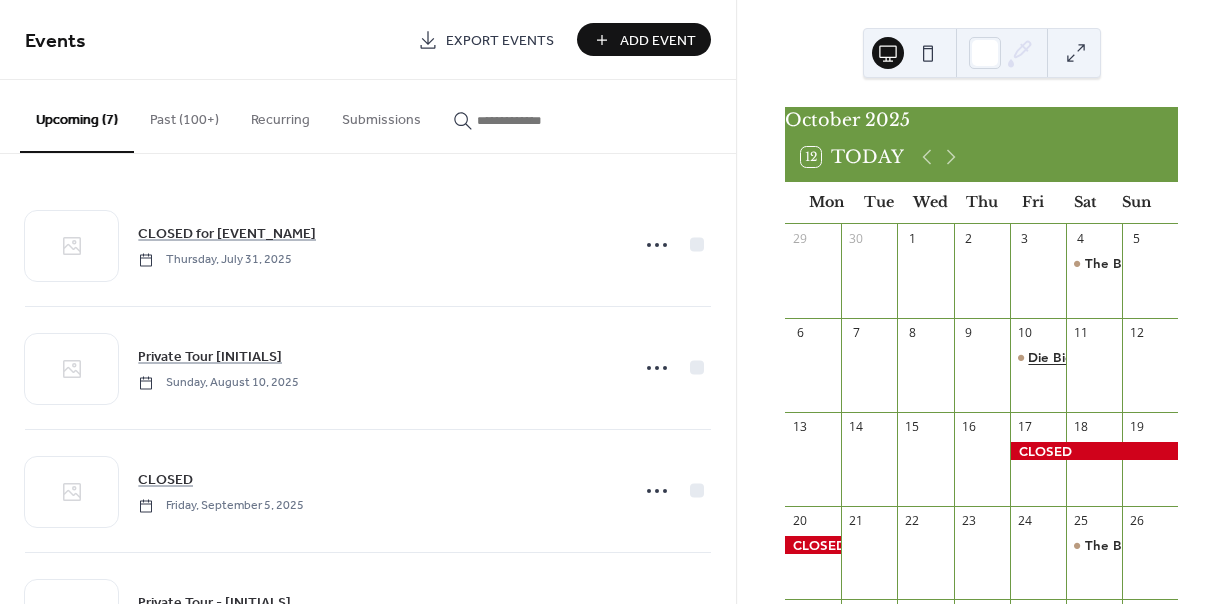 click on "Die Biere Deutschlands German Beer Tasting Event at Lagerhaus No. 5" at bounding box center [1249, 357] 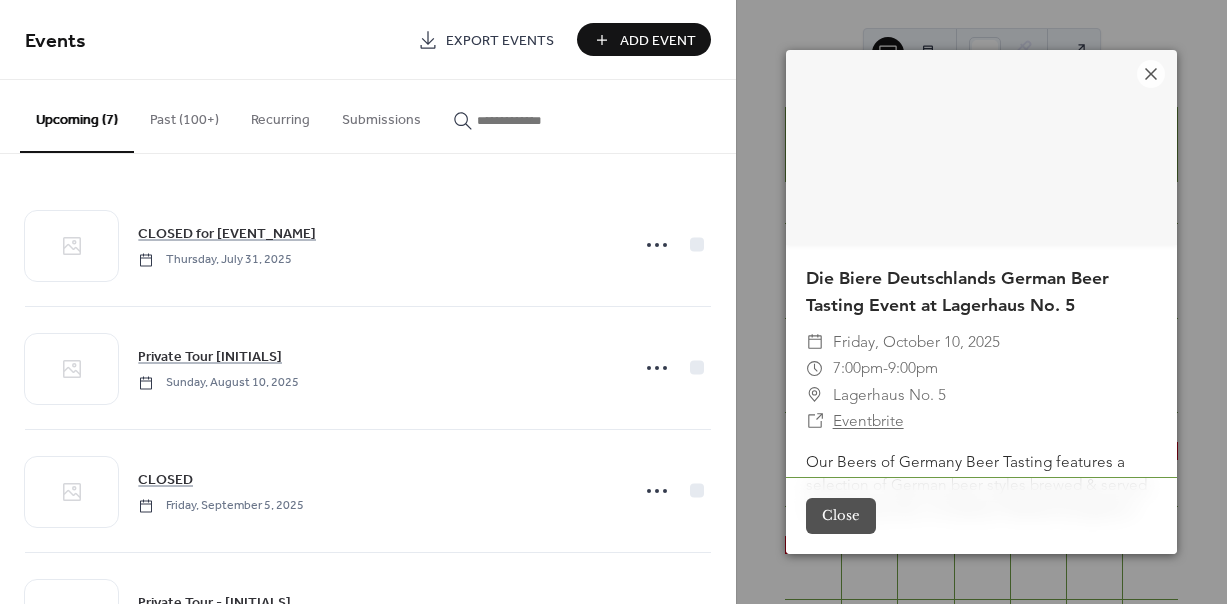 scroll, scrollTop: 59, scrollLeft: 0, axis: vertical 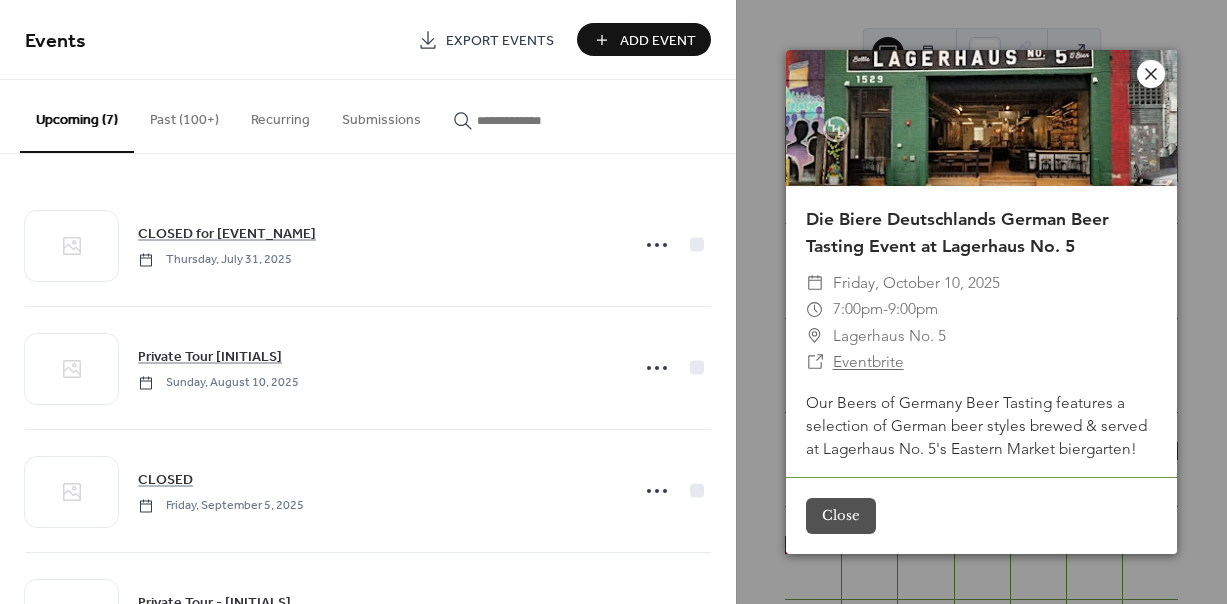click 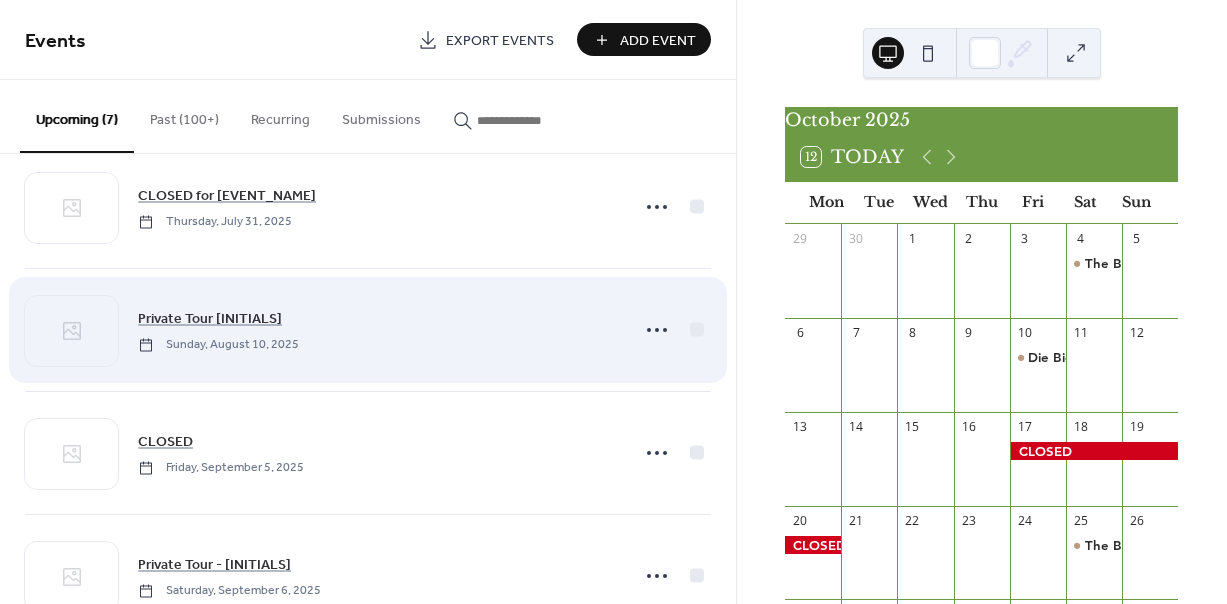 scroll, scrollTop: 0, scrollLeft: 0, axis: both 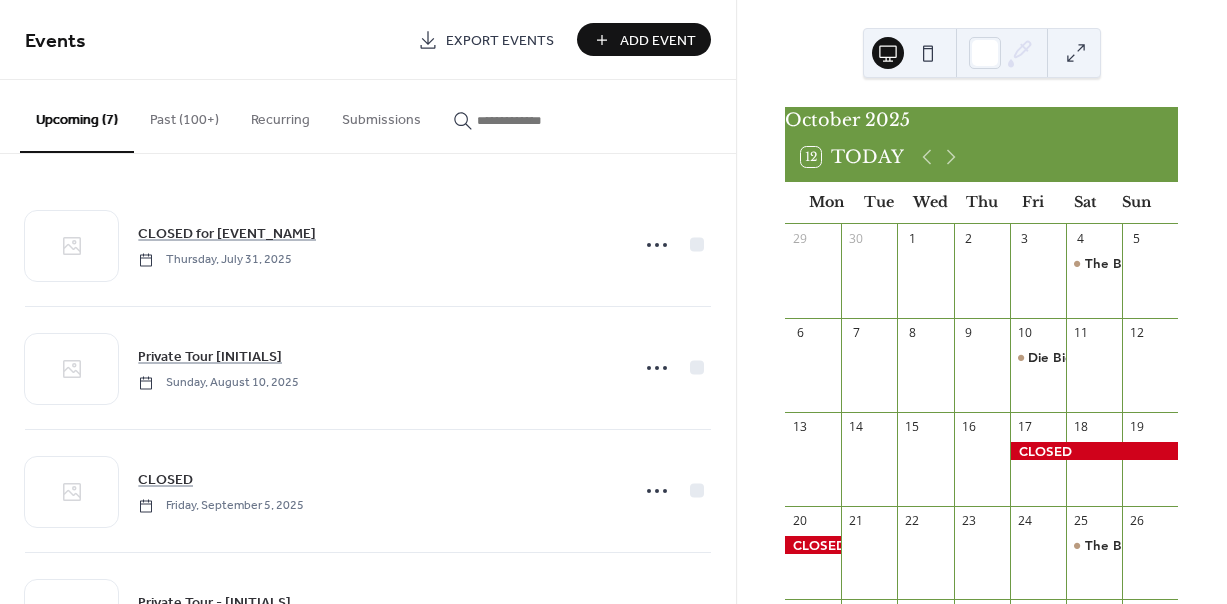click on "Recurring" at bounding box center [280, 115] 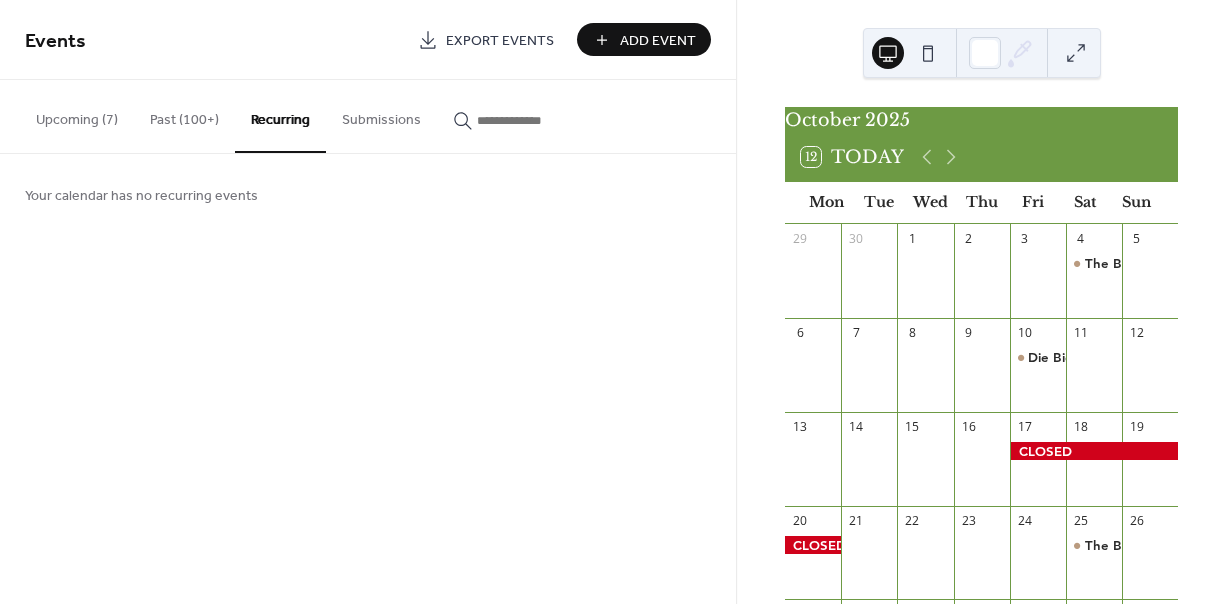 click on "Upcoming  (7)" at bounding box center [77, 115] 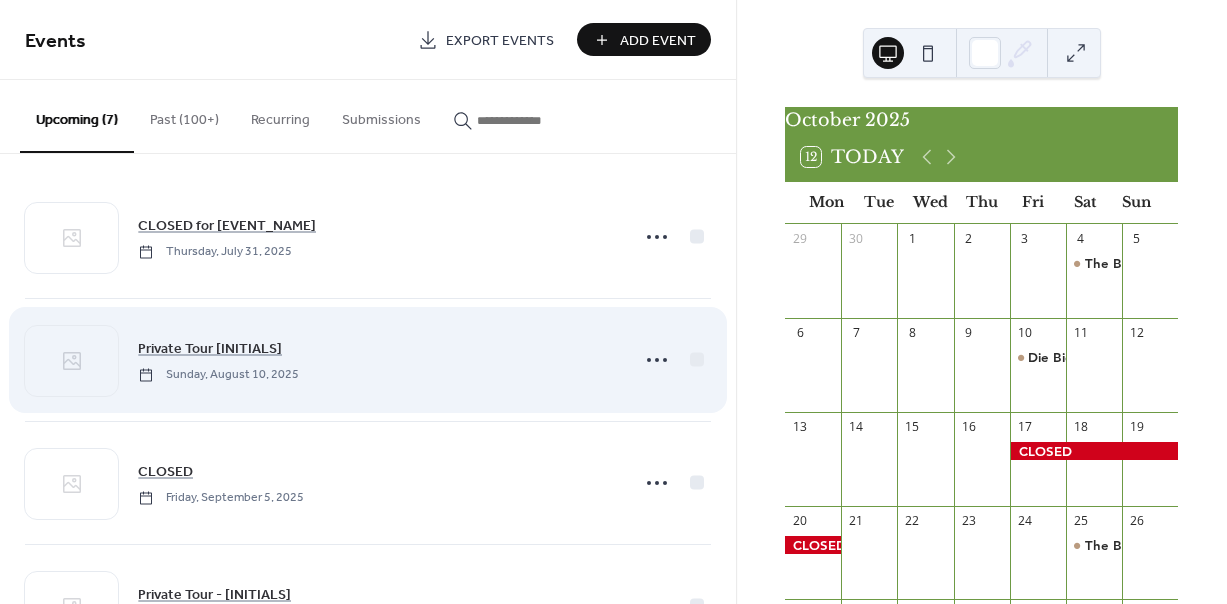 scroll, scrollTop: 7, scrollLeft: 0, axis: vertical 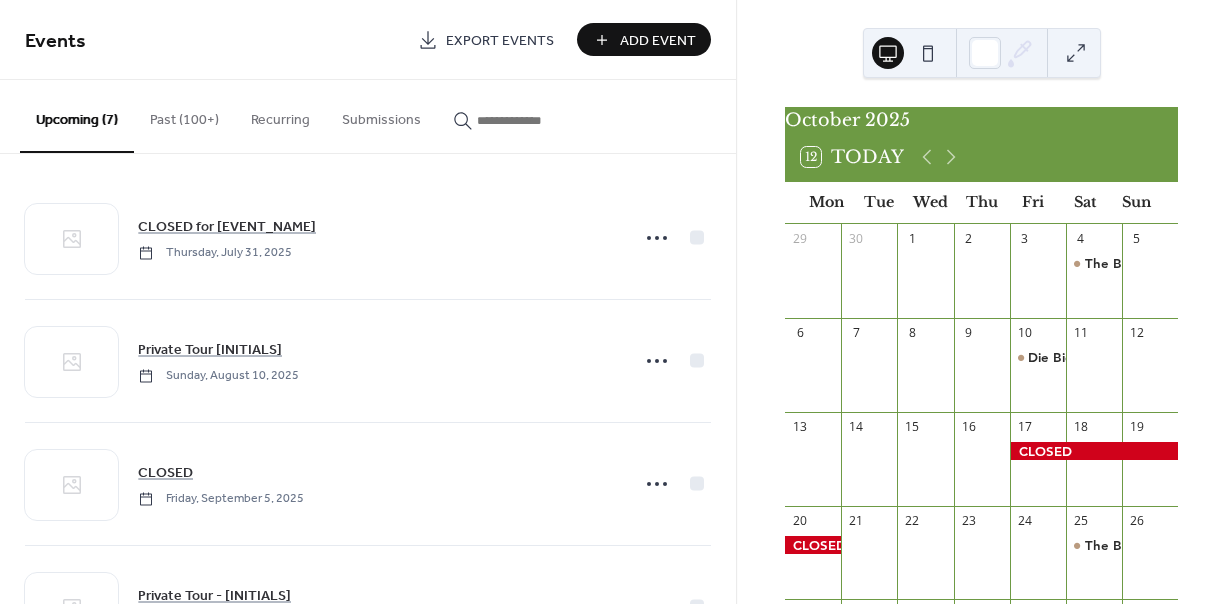 click on "Add Event" at bounding box center (658, 41) 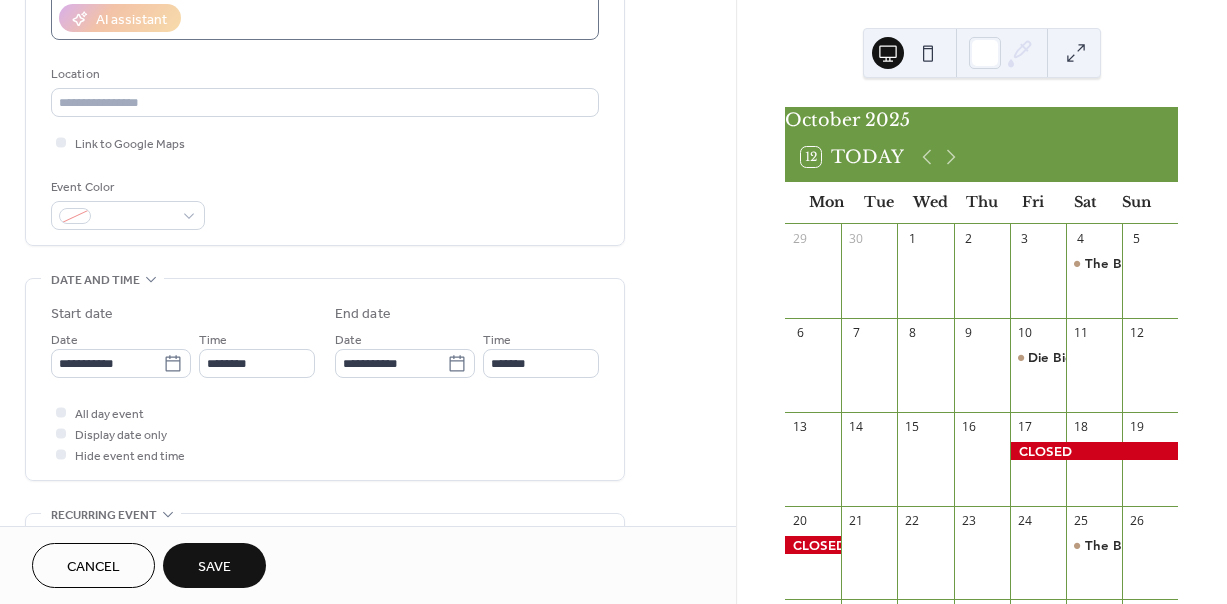 scroll, scrollTop: 374, scrollLeft: 0, axis: vertical 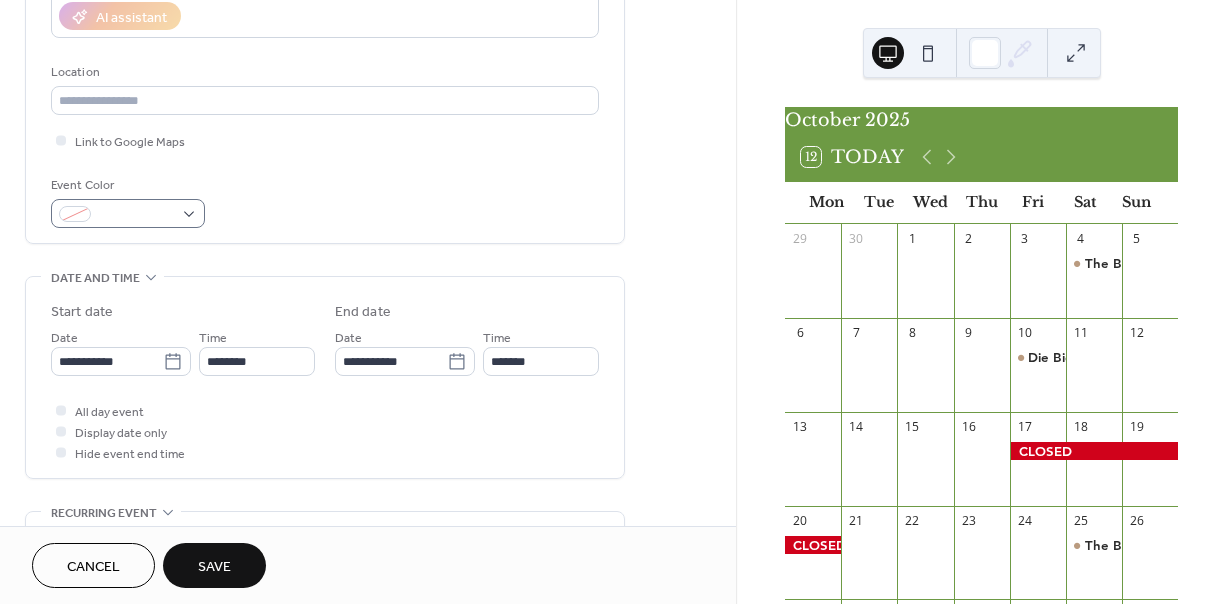 type on "**********" 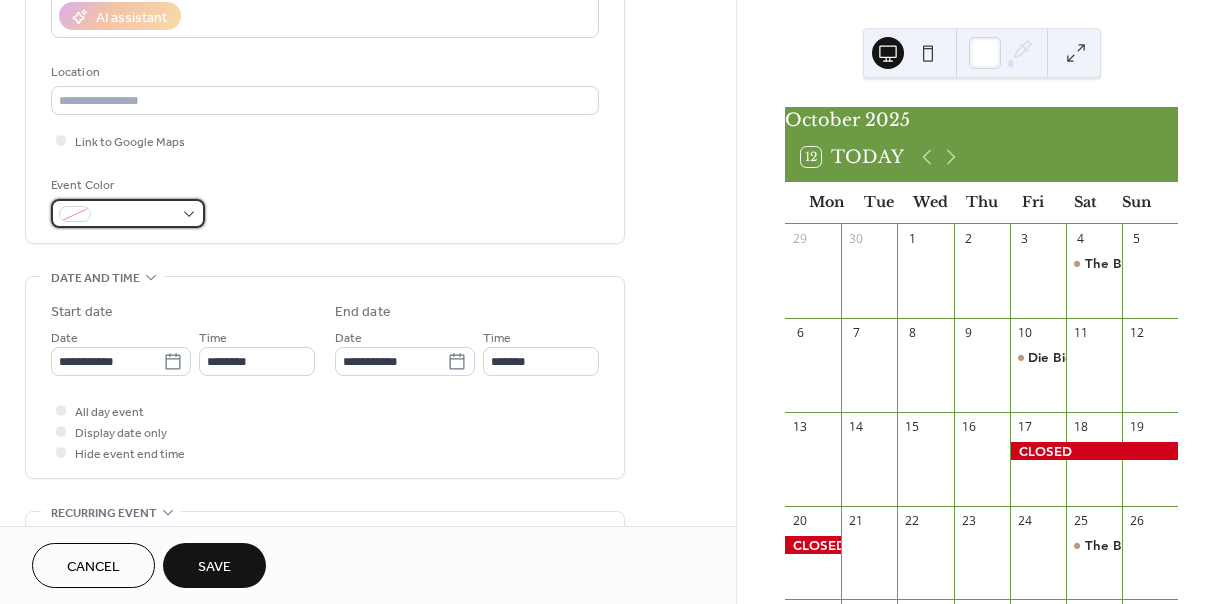 click at bounding box center (136, 215) 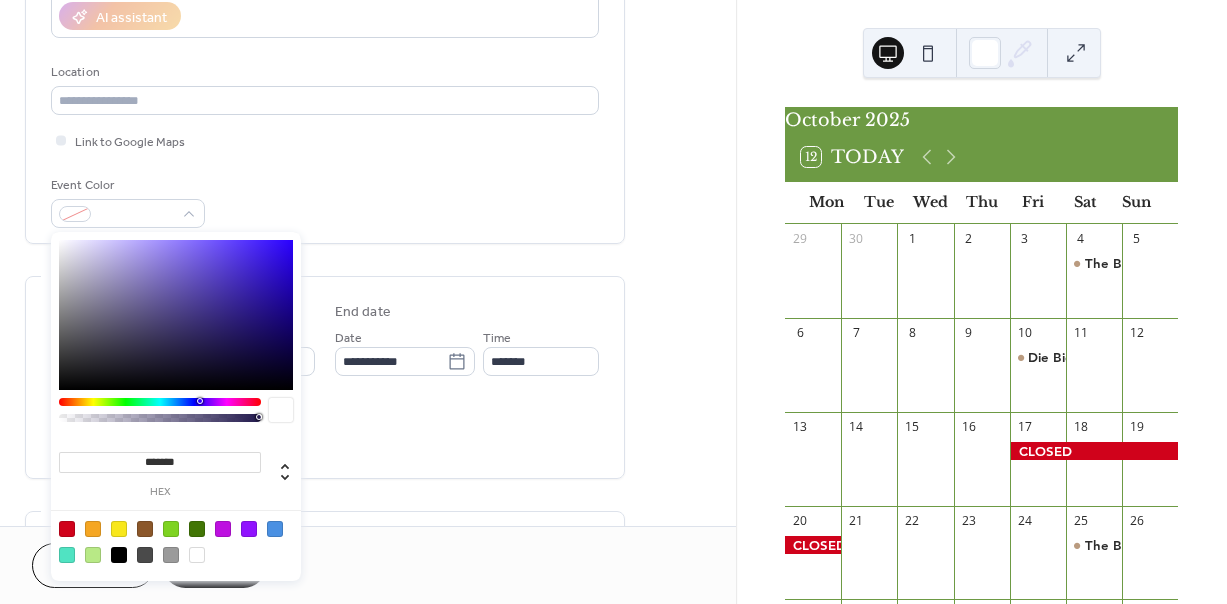 click at bounding box center (67, 529) 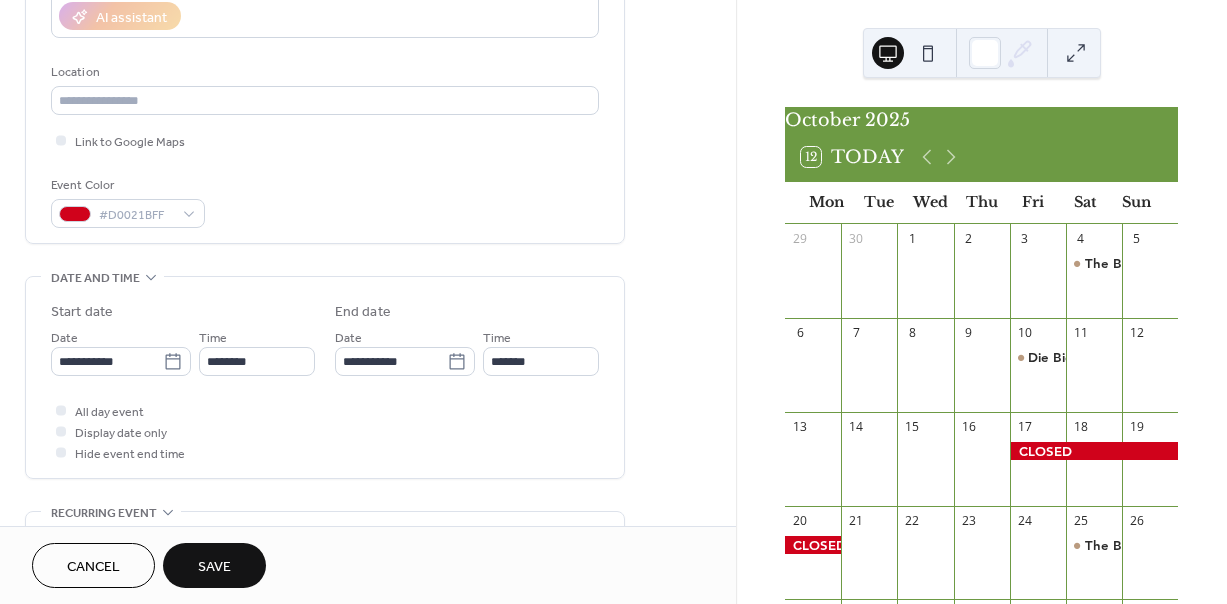 click on "**********" at bounding box center [368, 345] 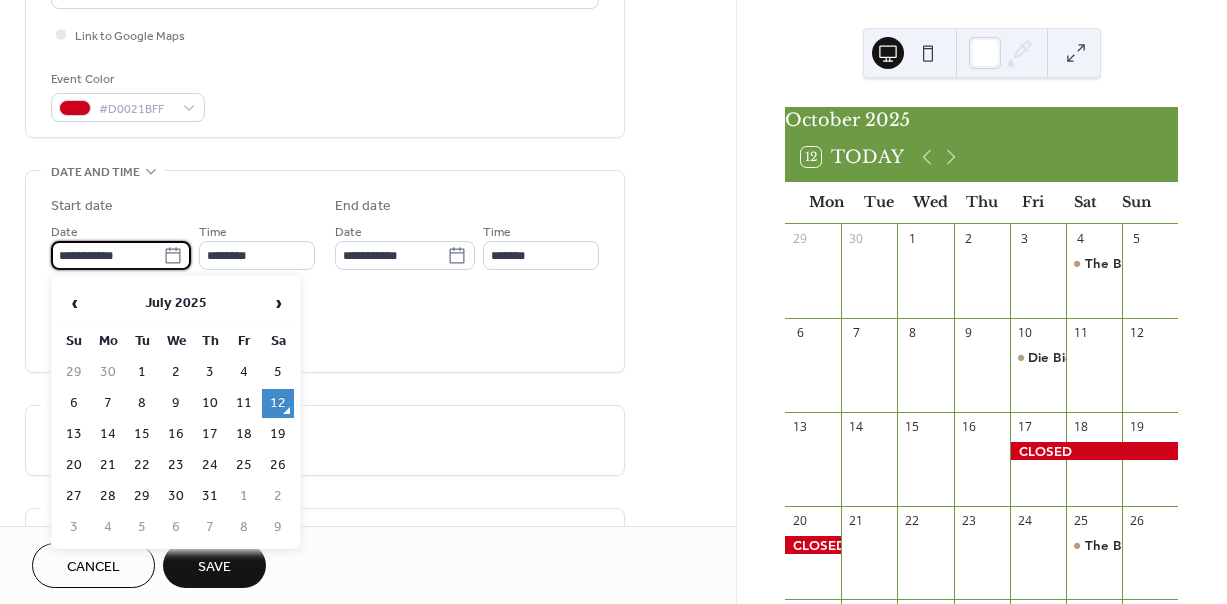click on "**********" at bounding box center [107, 255] 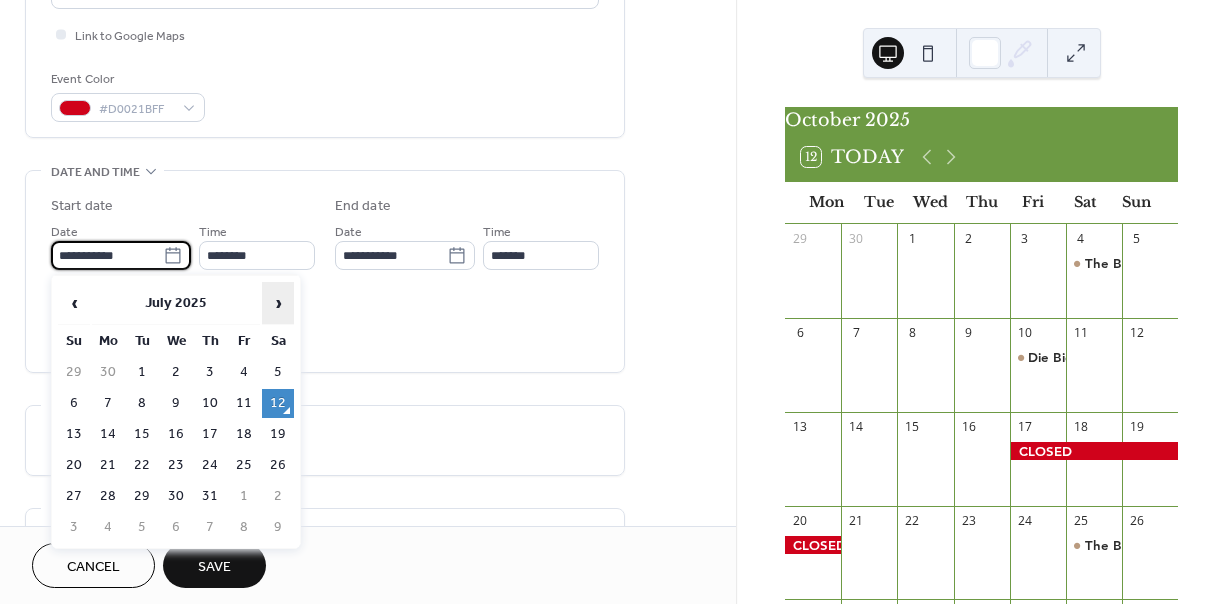 click on "›" at bounding box center (278, 303) 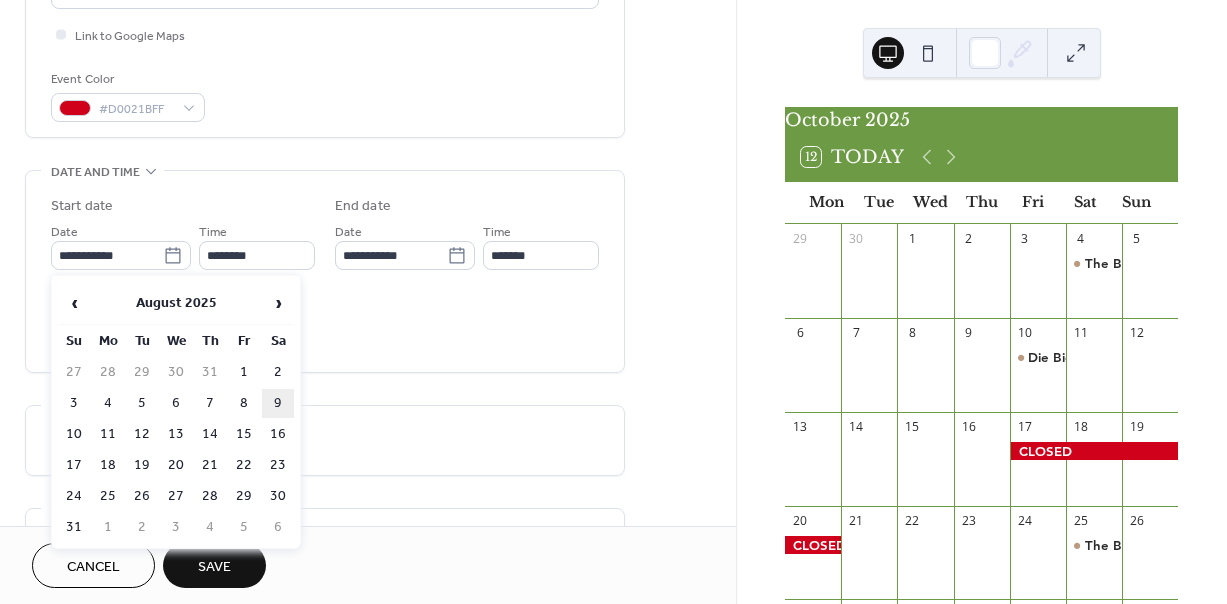 click on "9" at bounding box center [278, 403] 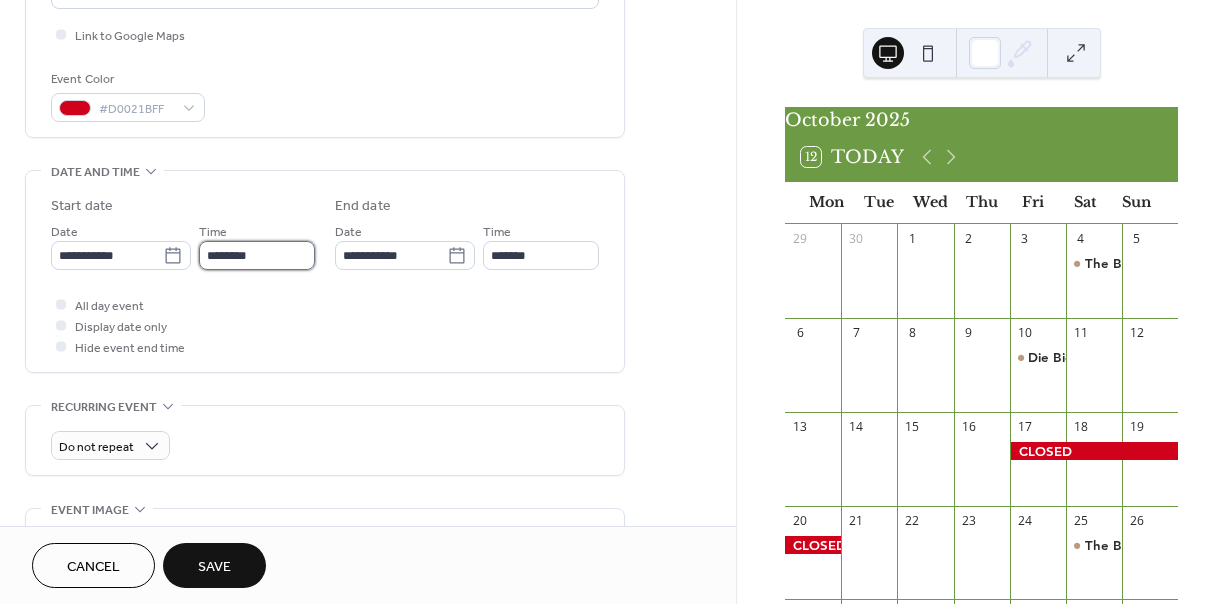 click on "********" at bounding box center [257, 255] 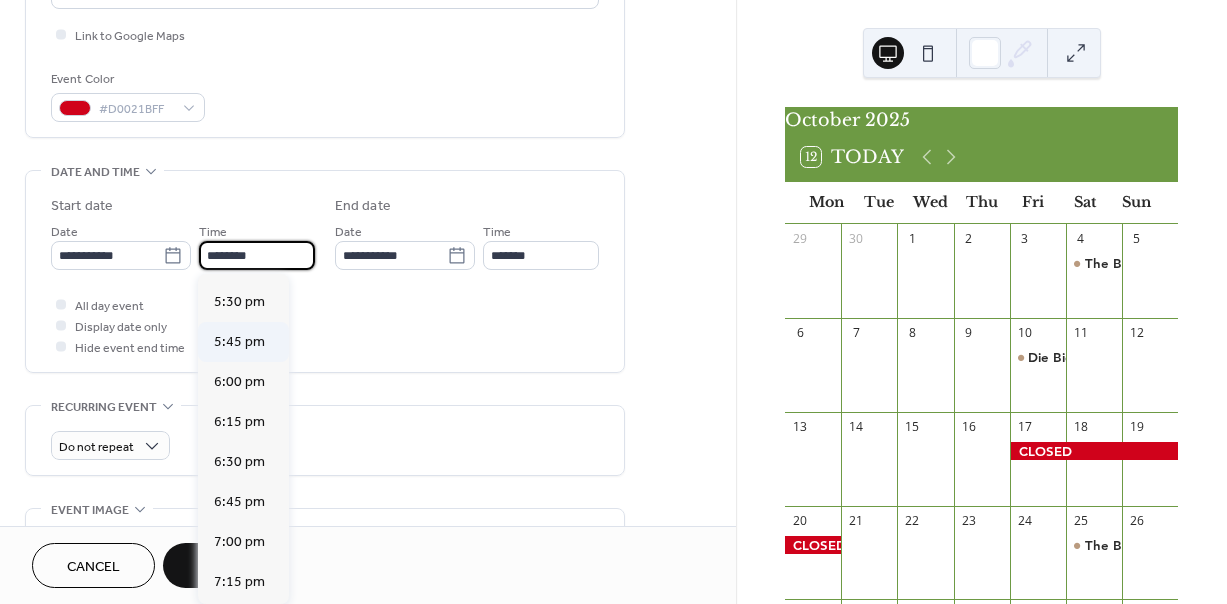 scroll, scrollTop: 2793, scrollLeft: 0, axis: vertical 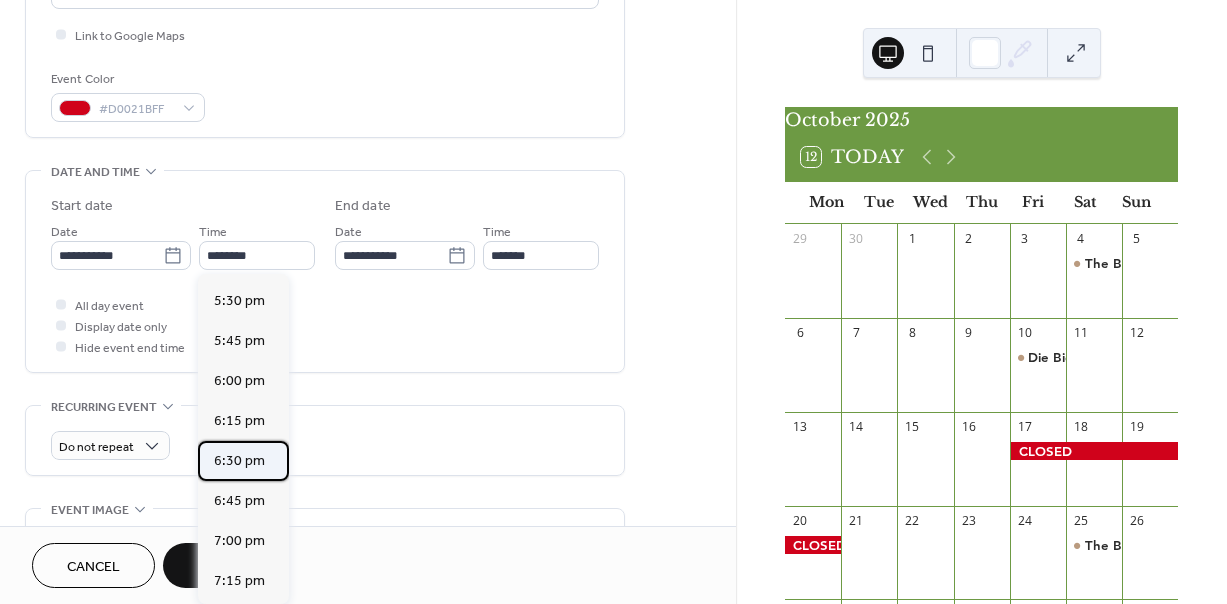 click on "6:30 pm" at bounding box center [239, 461] 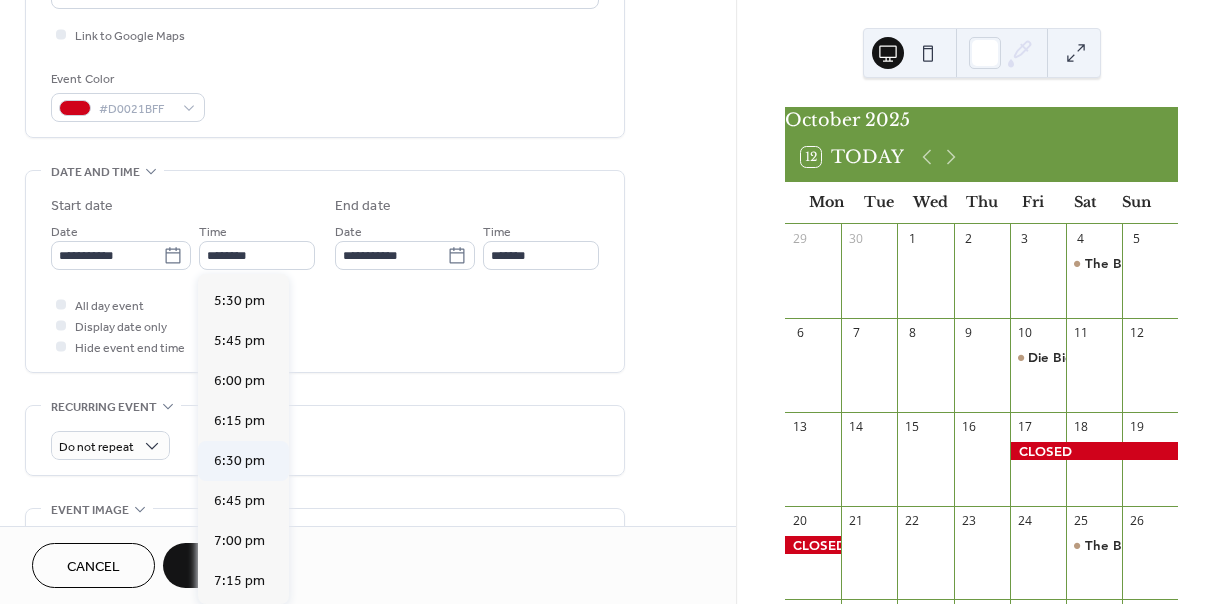 type on "*******" 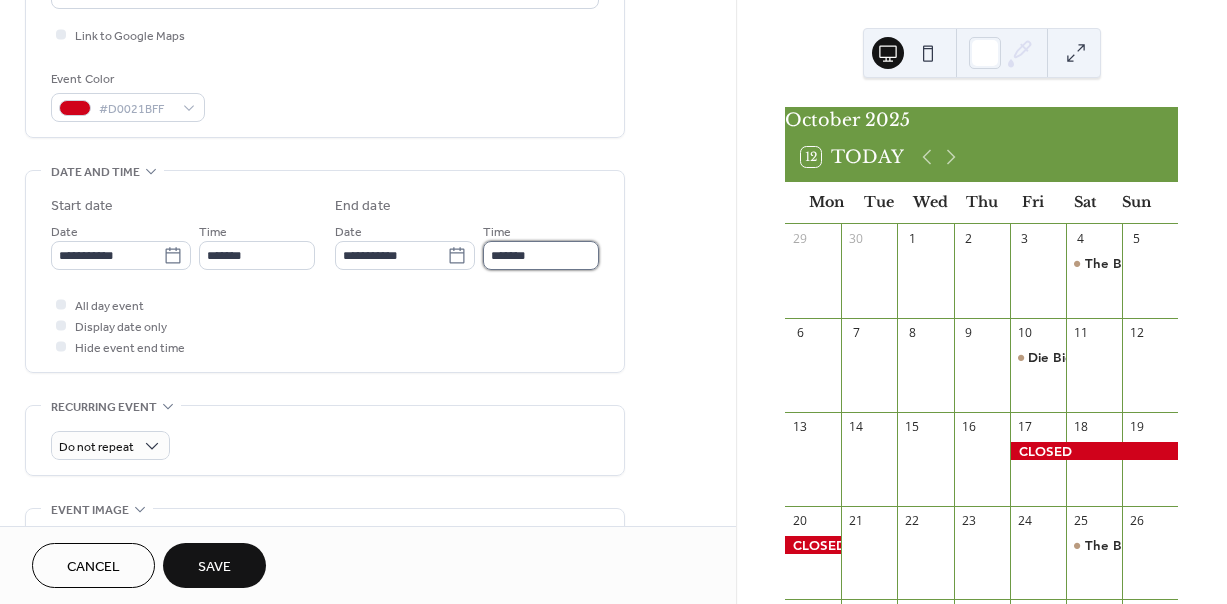 click on "*******" at bounding box center [541, 255] 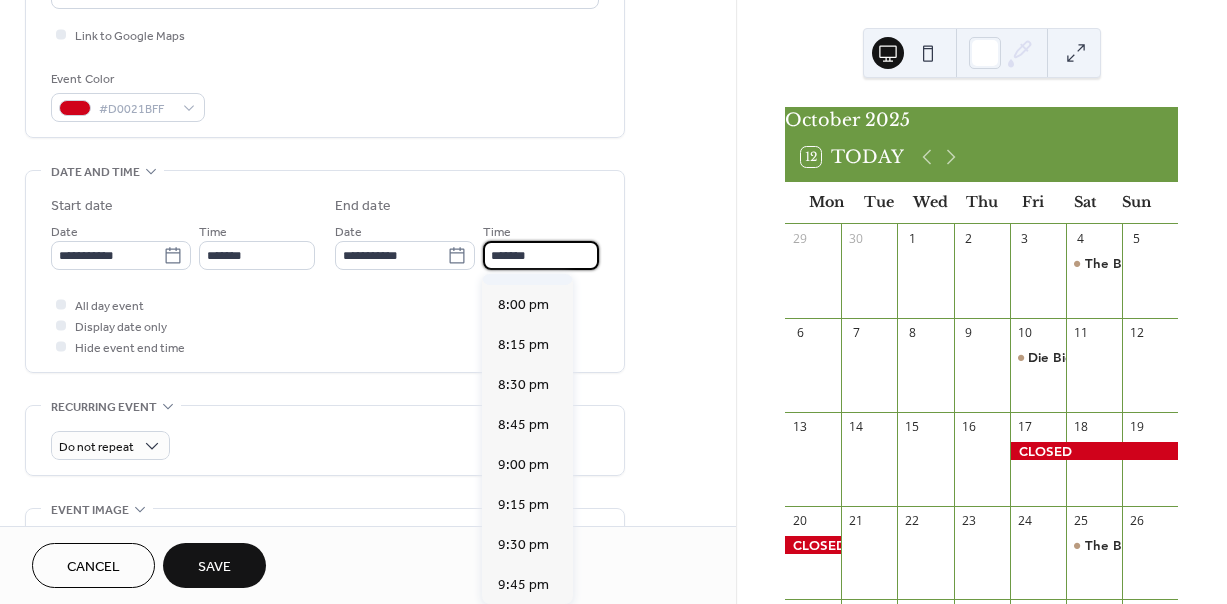 scroll, scrollTop: 200, scrollLeft: 0, axis: vertical 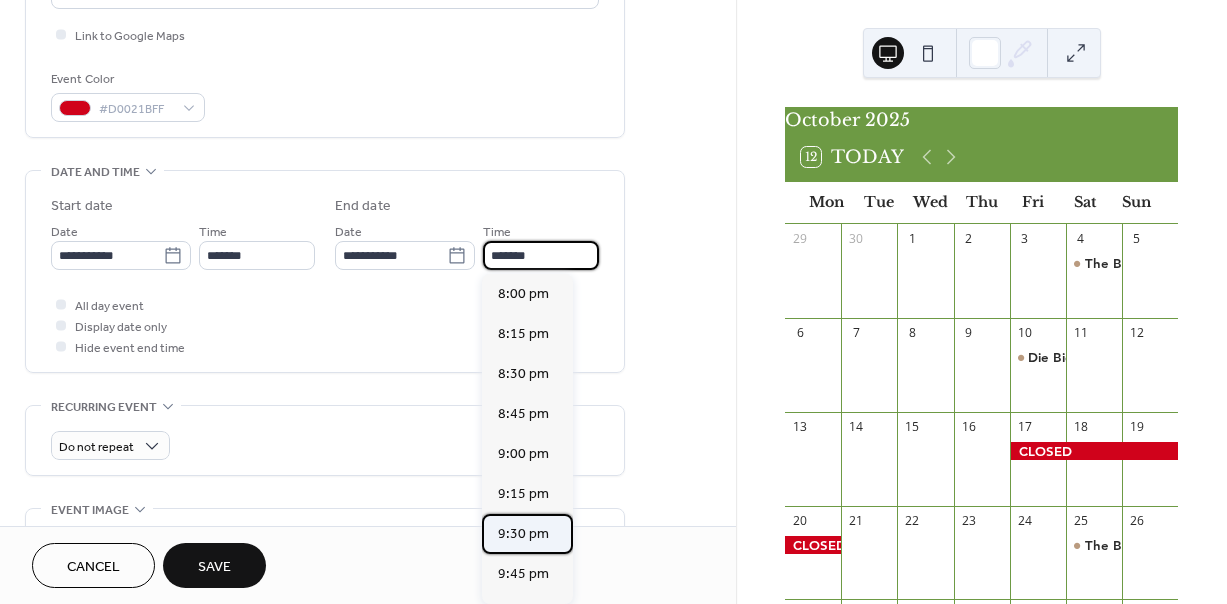 click on "9:30 pm" at bounding box center [523, 534] 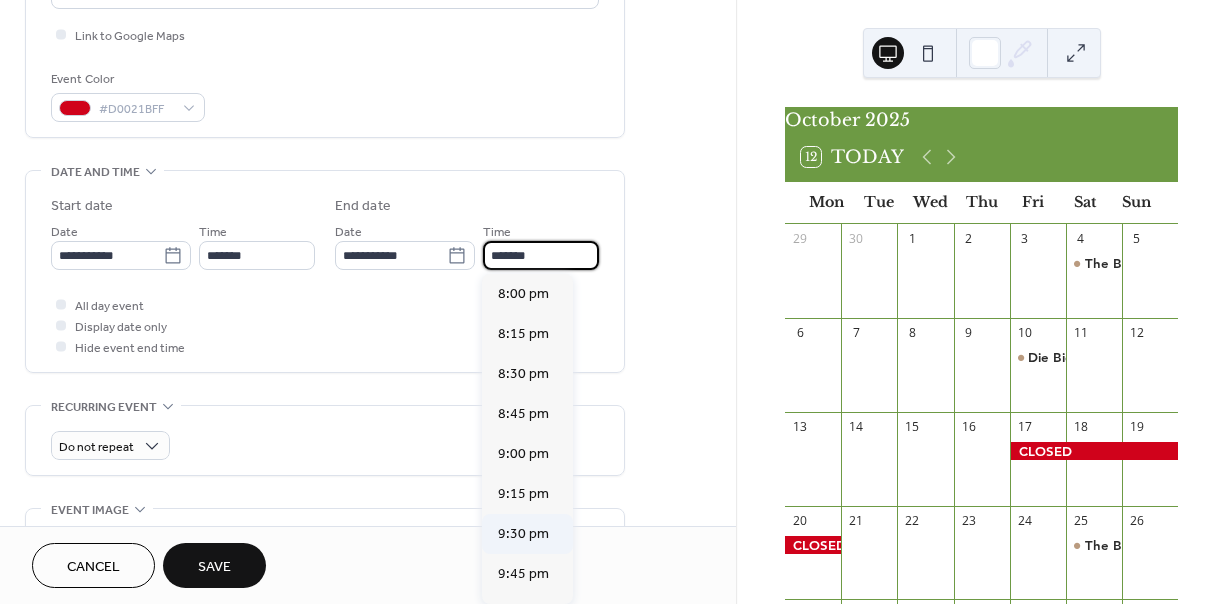 type on "*******" 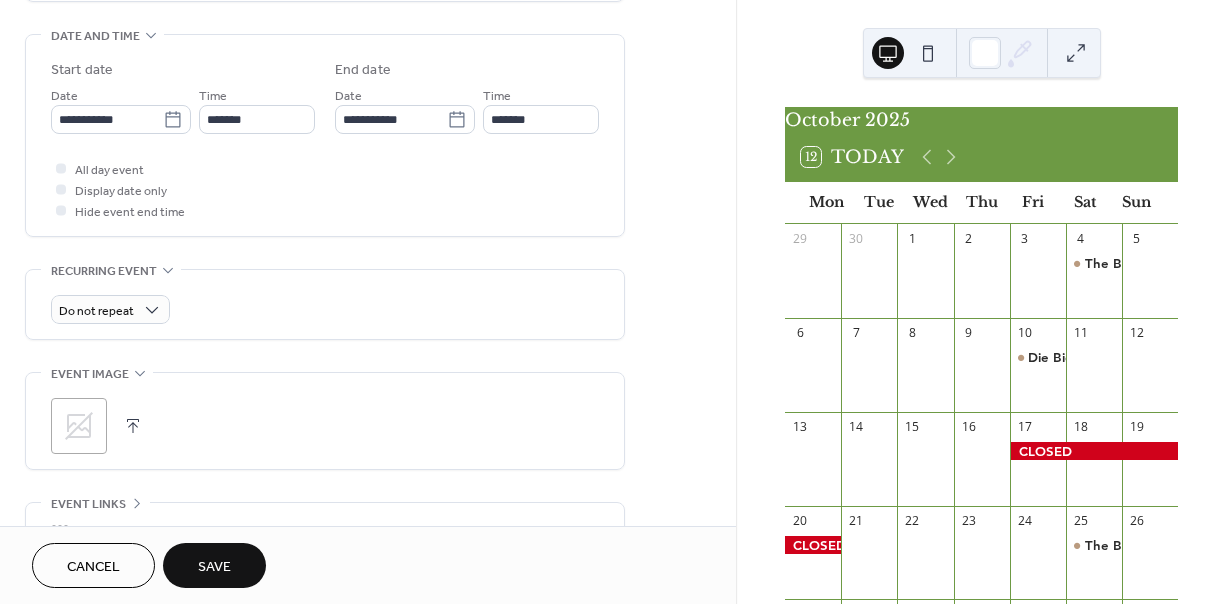 scroll, scrollTop: 802, scrollLeft: 0, axis: vertical 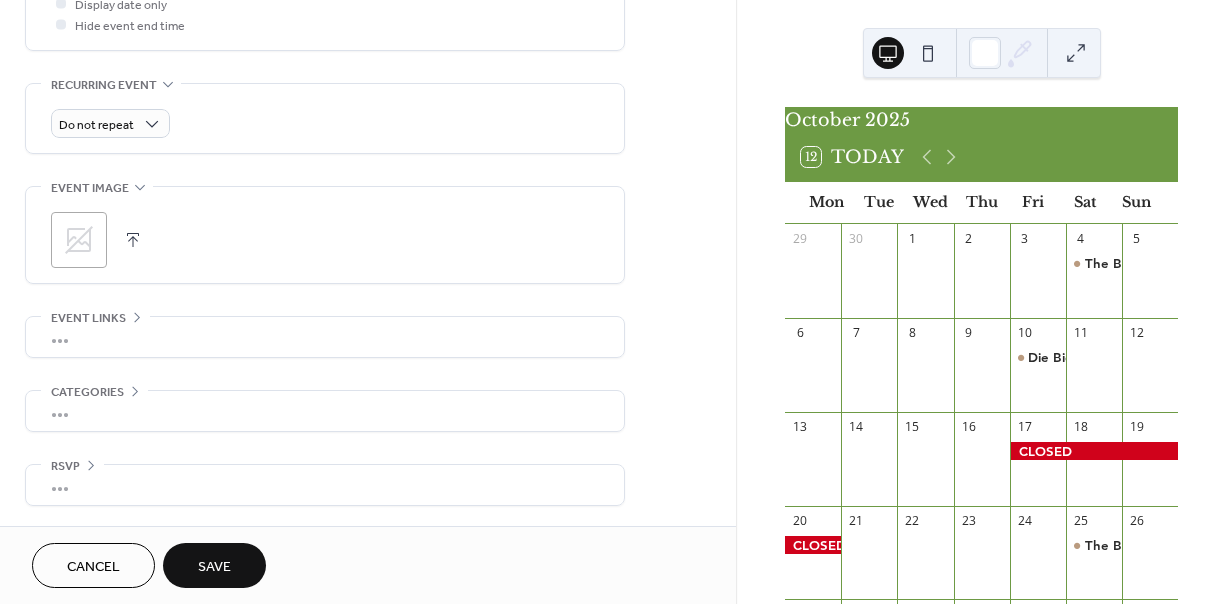 click on "Save" at bounding box center [214, 567] 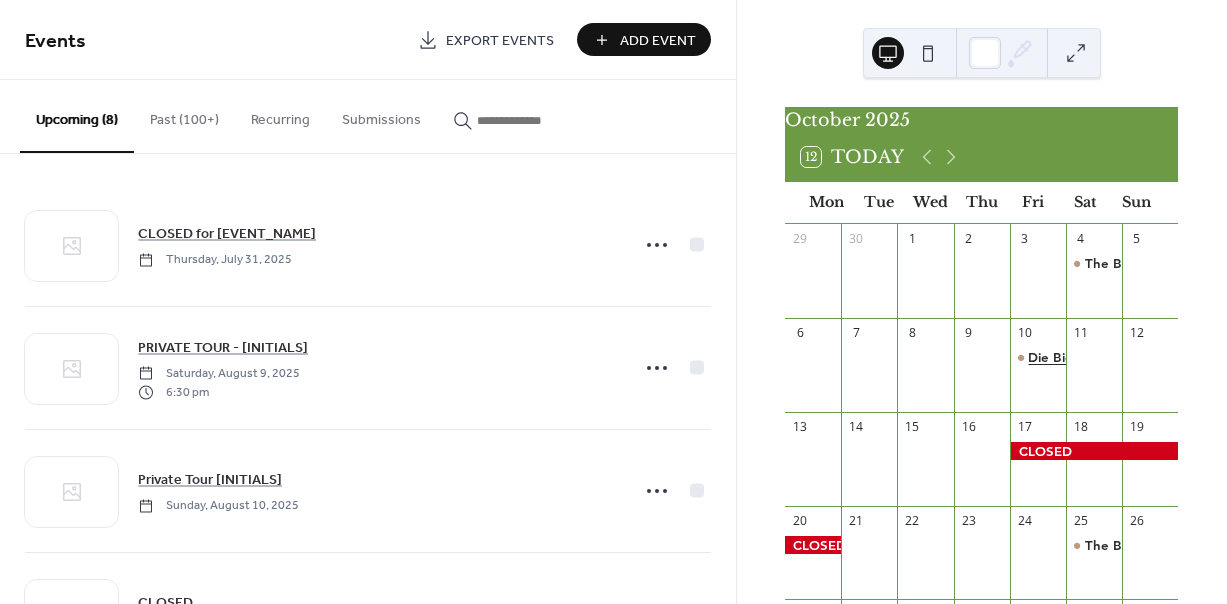 click on "Die Biere Deutschlands German Beer Tasting Event at Lagerhaus No. 5" at bounding box center [1249, 357] 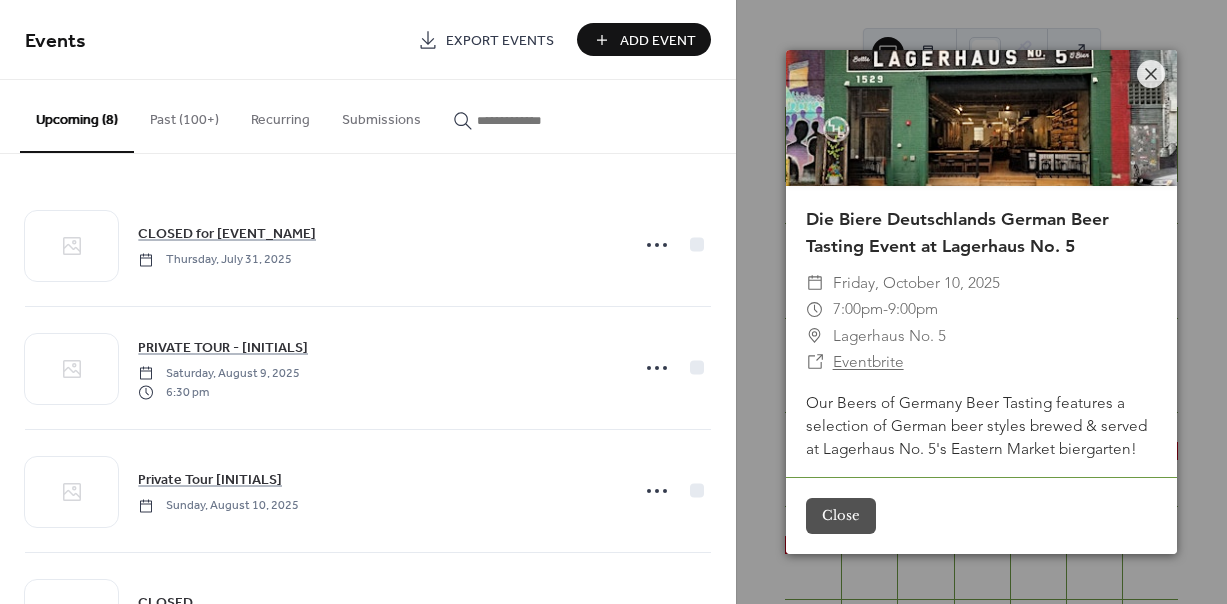 scroll, scrollTop: 0, scrollLeft: 0, axis: both 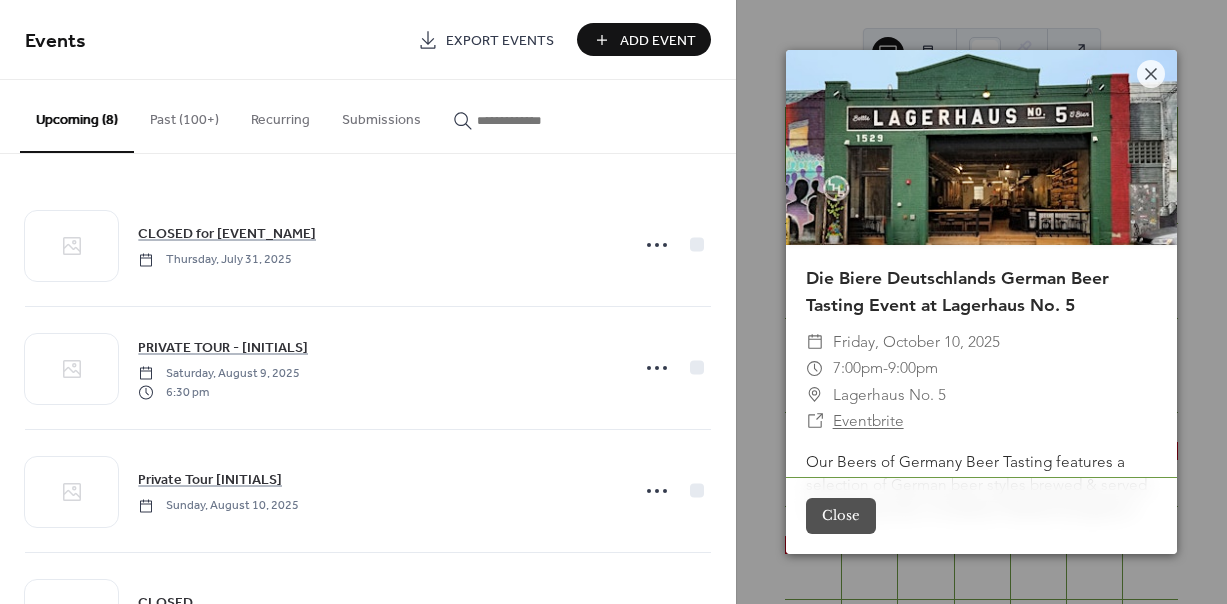 click on "Friday, October 10, 2025" at bounding box center (916, 342) 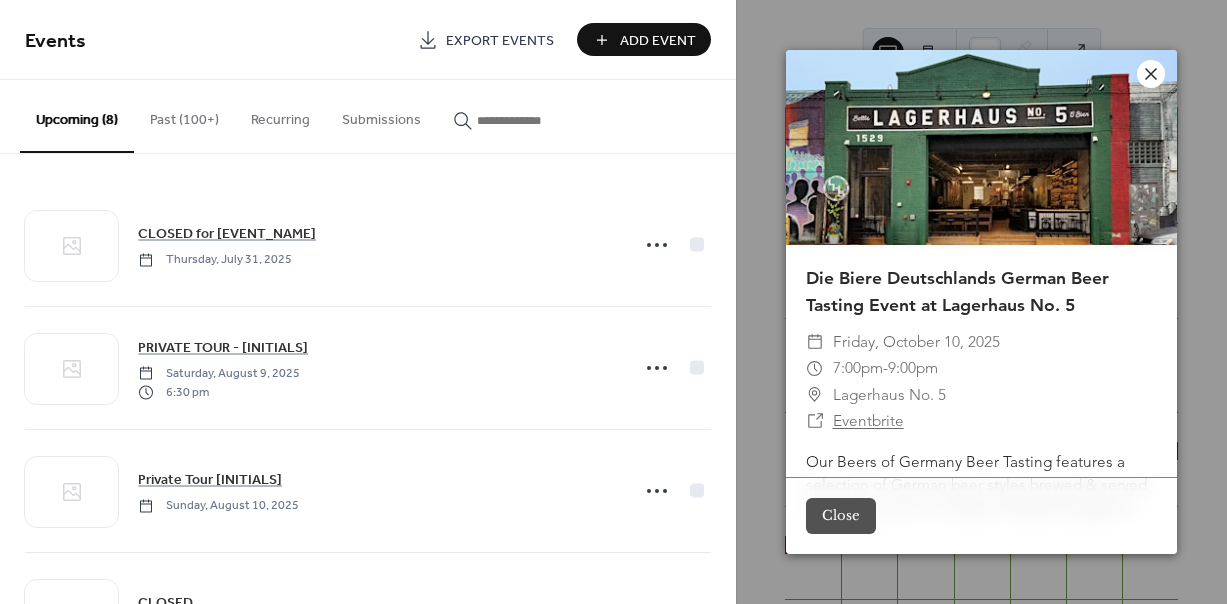 click 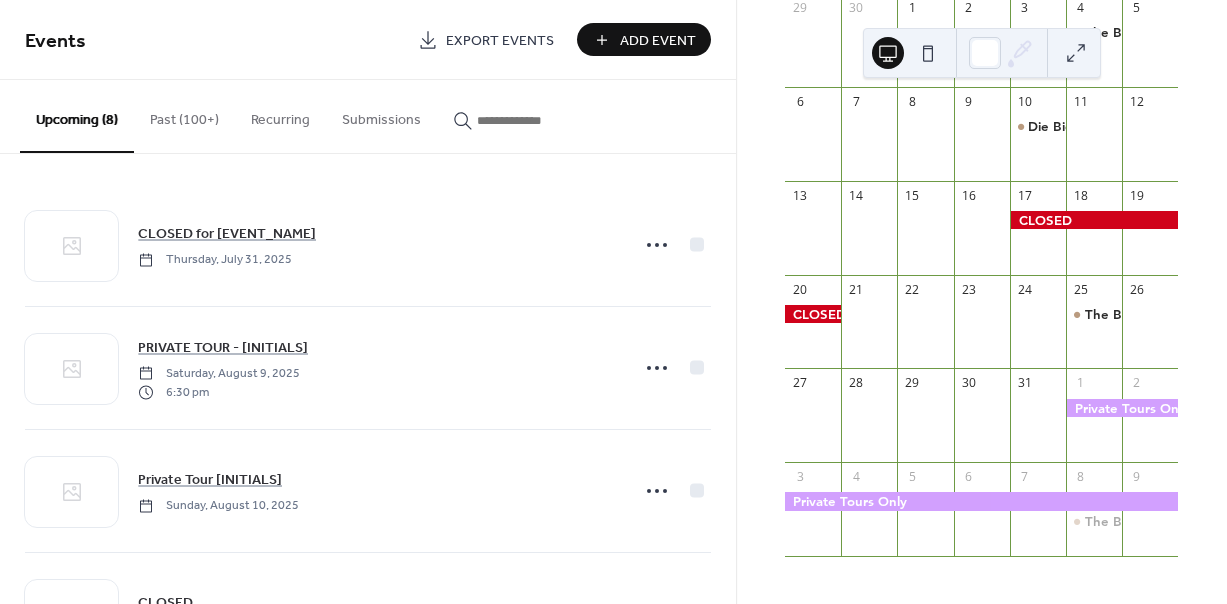 scroll, scrollTop: 0, scrollLeft: 0, axis: both 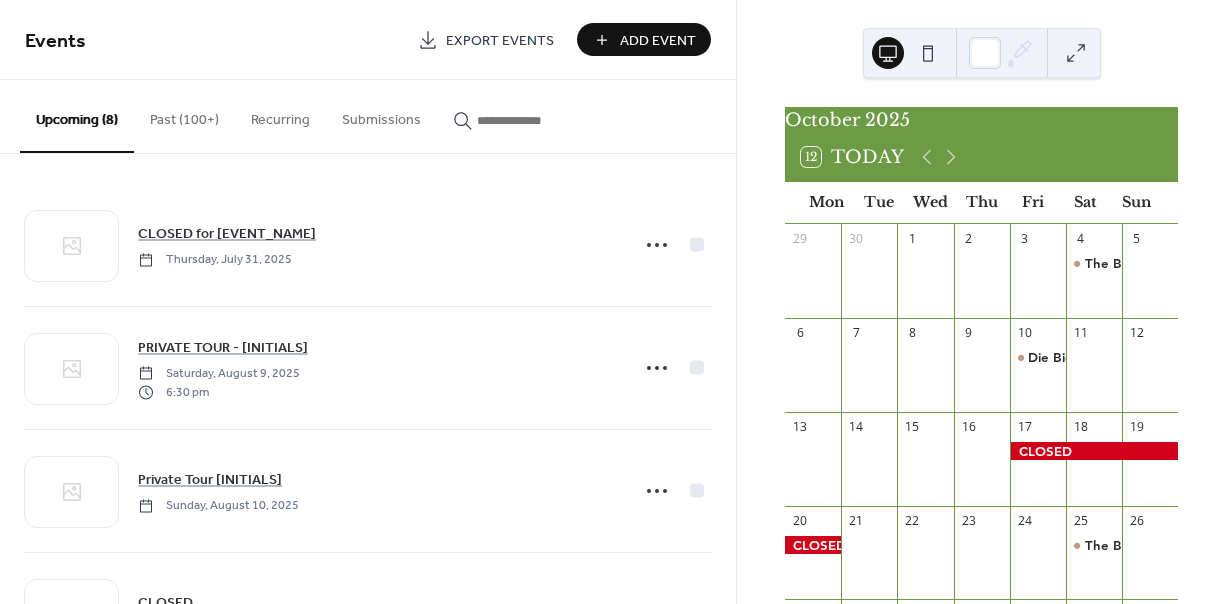 click on "Submissions" at bounding box center [381, 115] 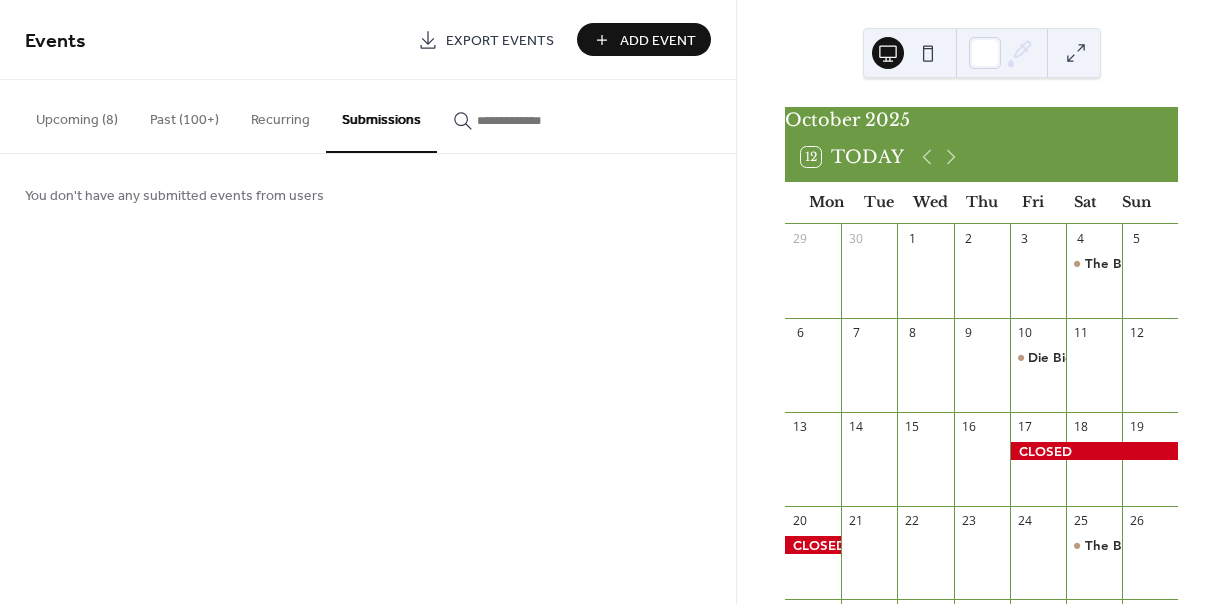 click on "Recurring" at bounding box center [280, 115] 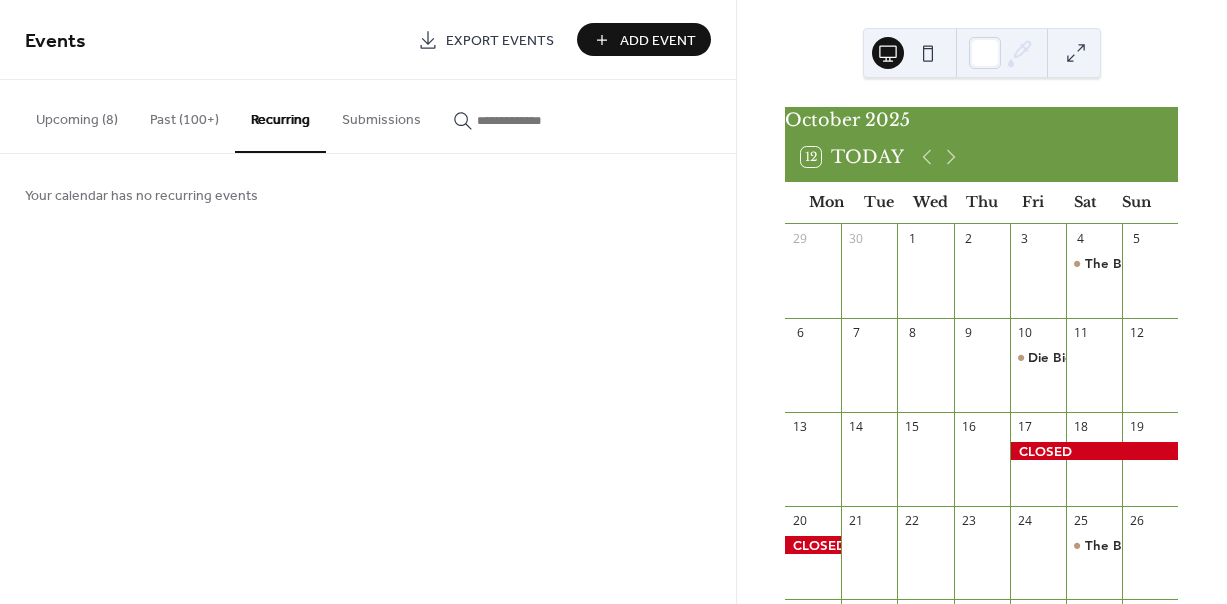 click on "Past  (100+)" at bounding box center (184, 115) 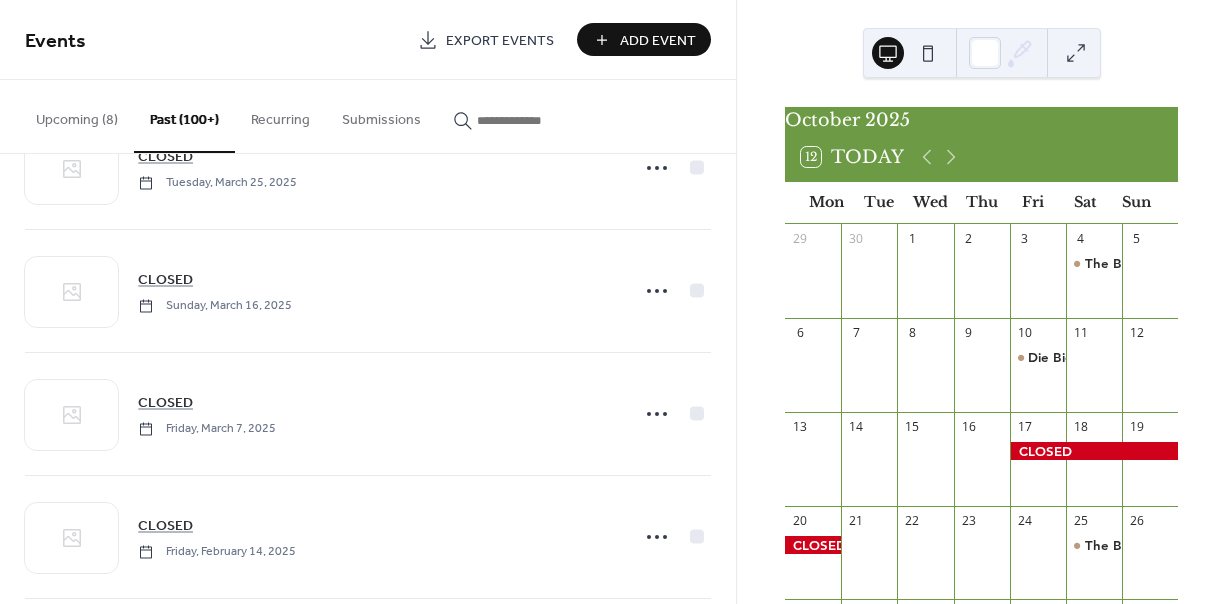 scroll, scrollTop: 0, scrollLeft: 0, axis: both 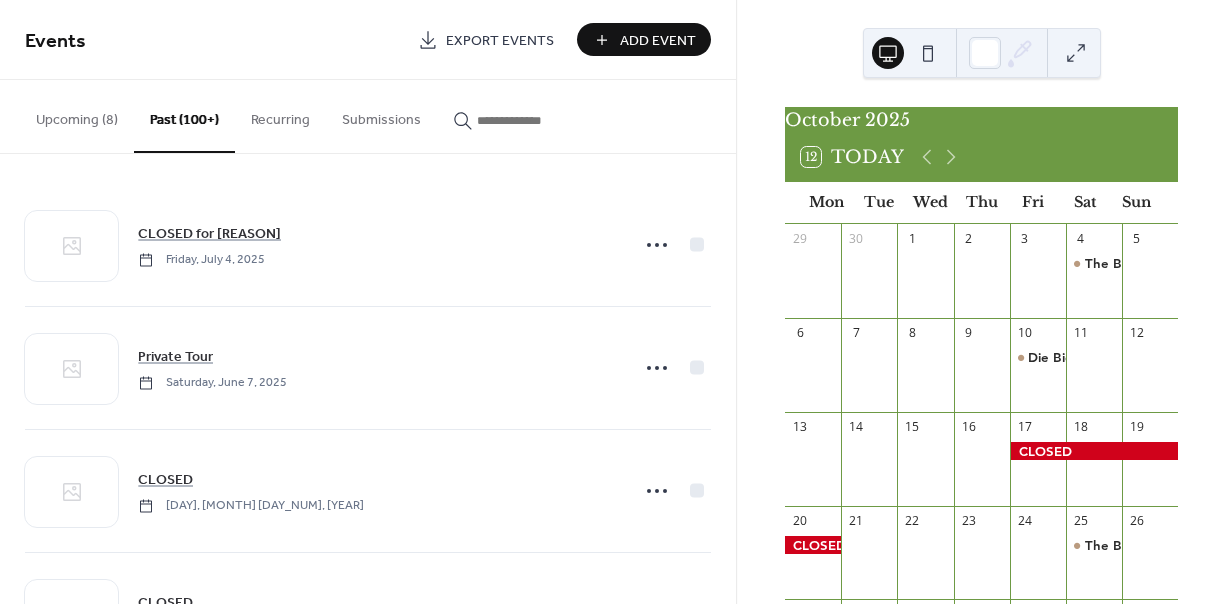 click on "Upcoming  (8)" at bounding box center (77, 115) 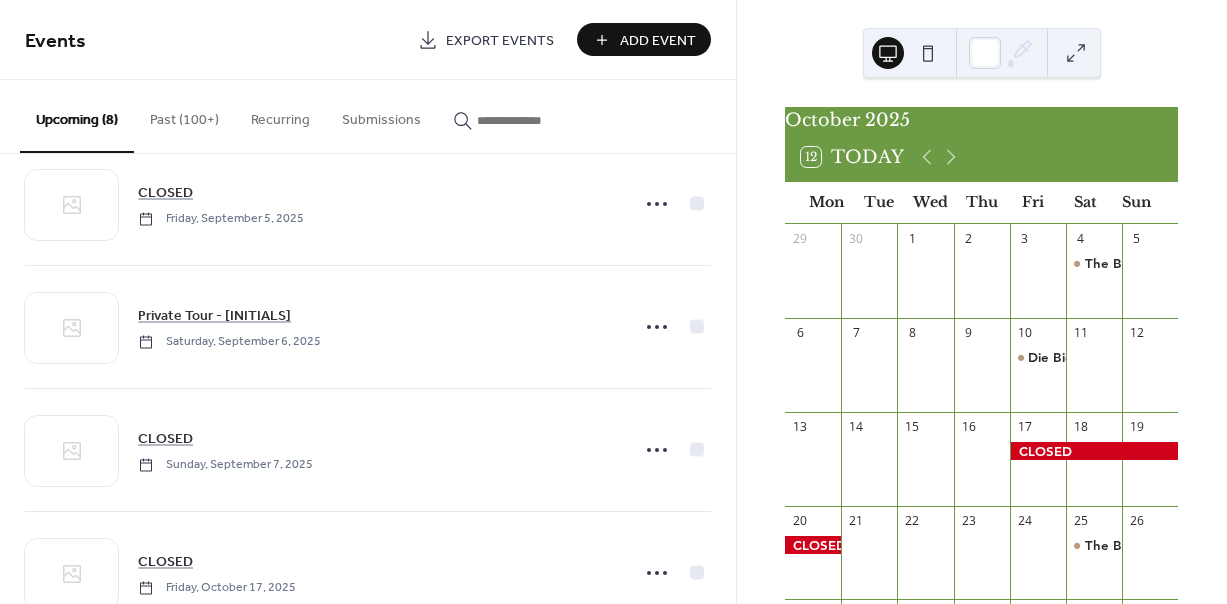 scroll, scrollTop: 0, scrollLeft: 0, axis: both 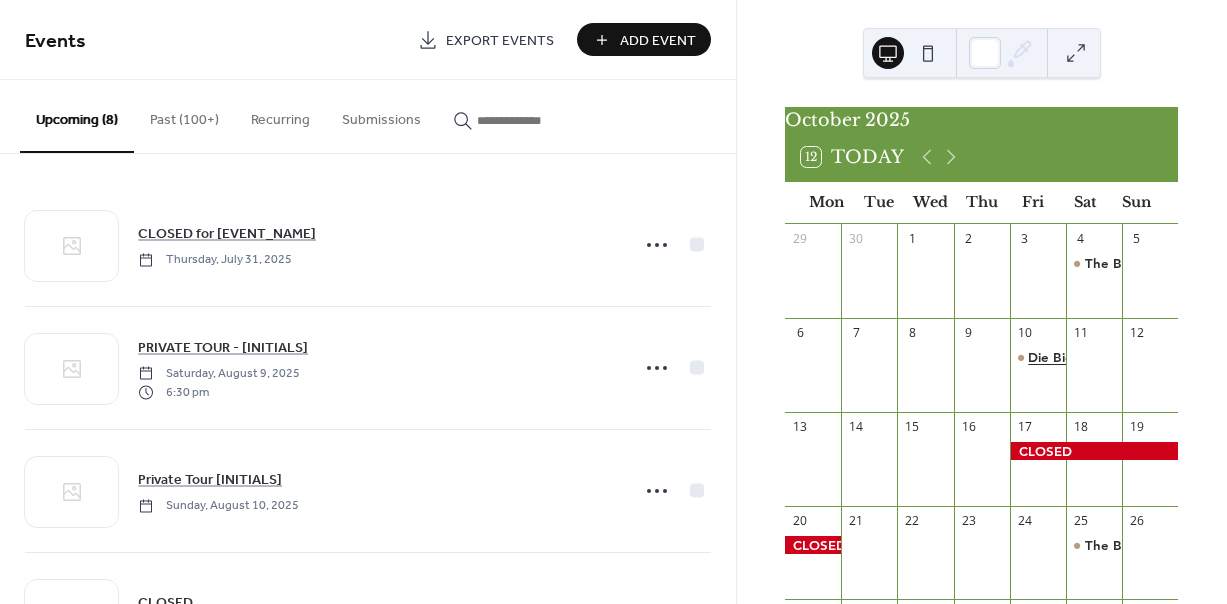 click on "Die Biere Deutschlands German Beer Tasting Event at Lagerhaus No. 5" at bounding box center [1249, 357] 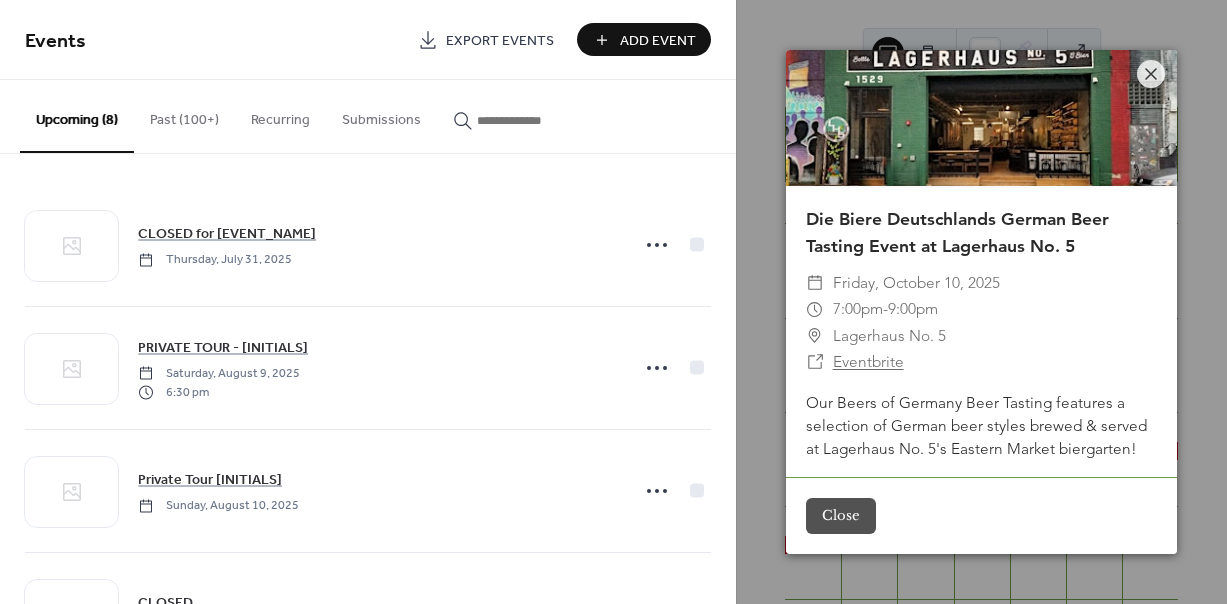 scroll, scrollTop: 0, scrollLeft: 0, axis: both 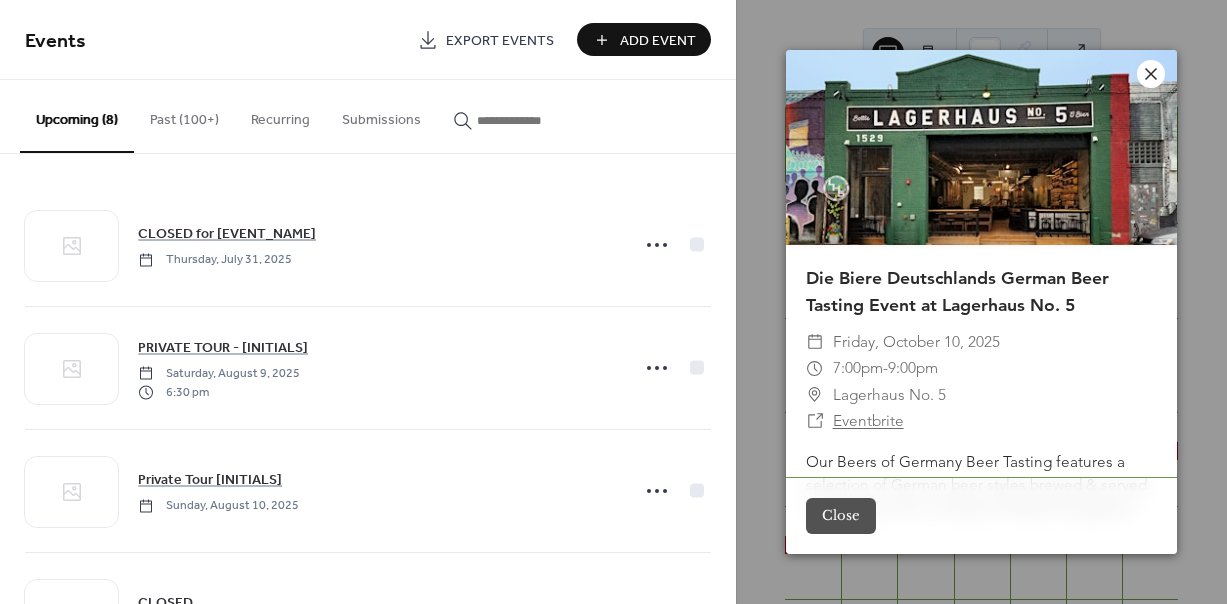 click 